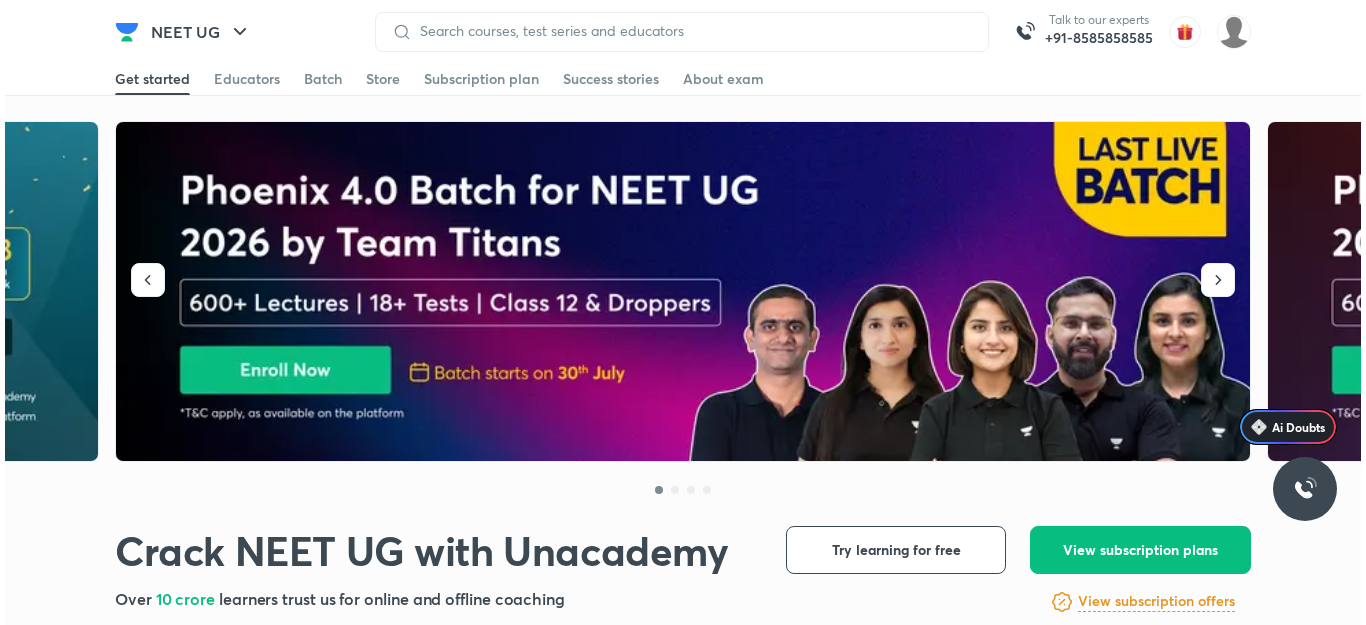 scroll, scrollTop: 0, scrollLeft: 0, axis: both 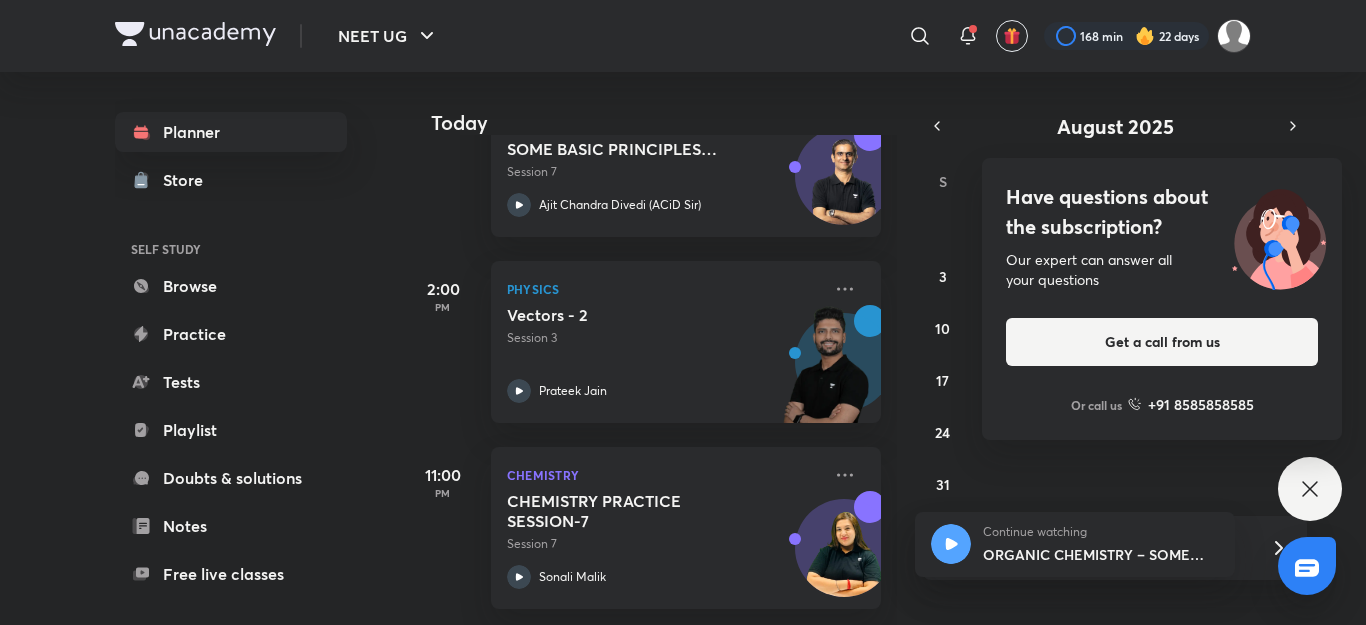 click on "Have questions about the subscription? Our expert can answer all your questions Get a call from us Or call us +91 8585858585" at bounding box center [1310, 489] 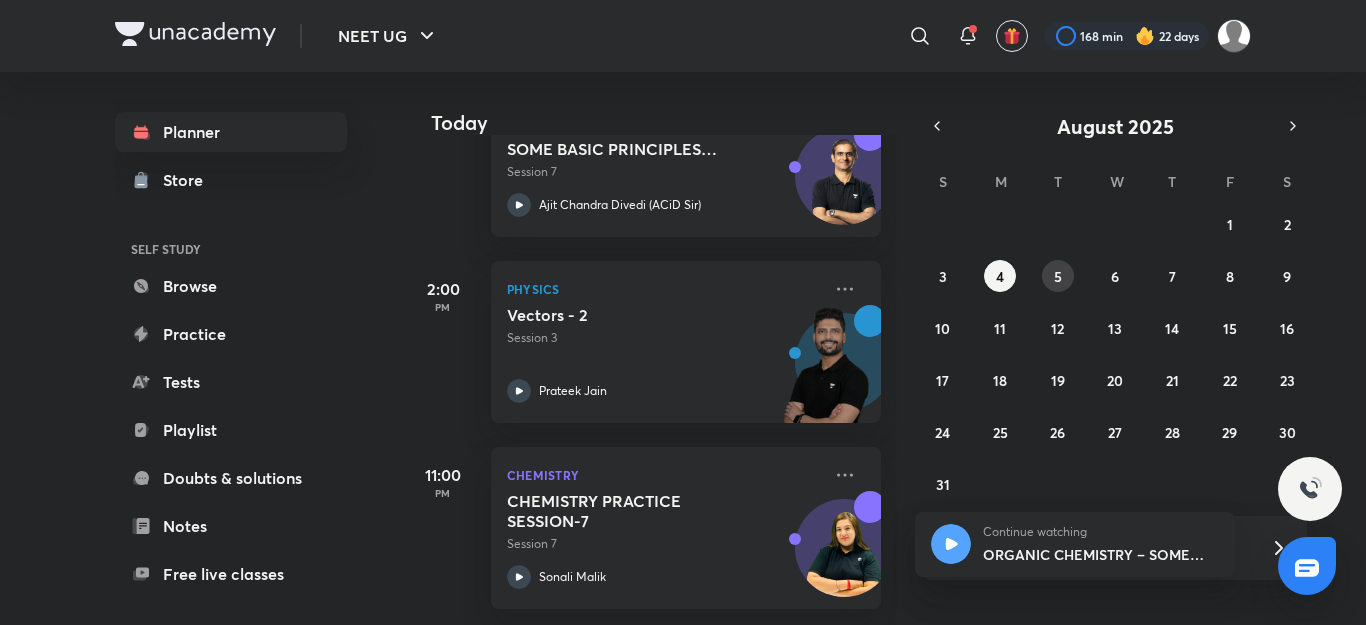 click on "5" at bounding box center [1058, 276] 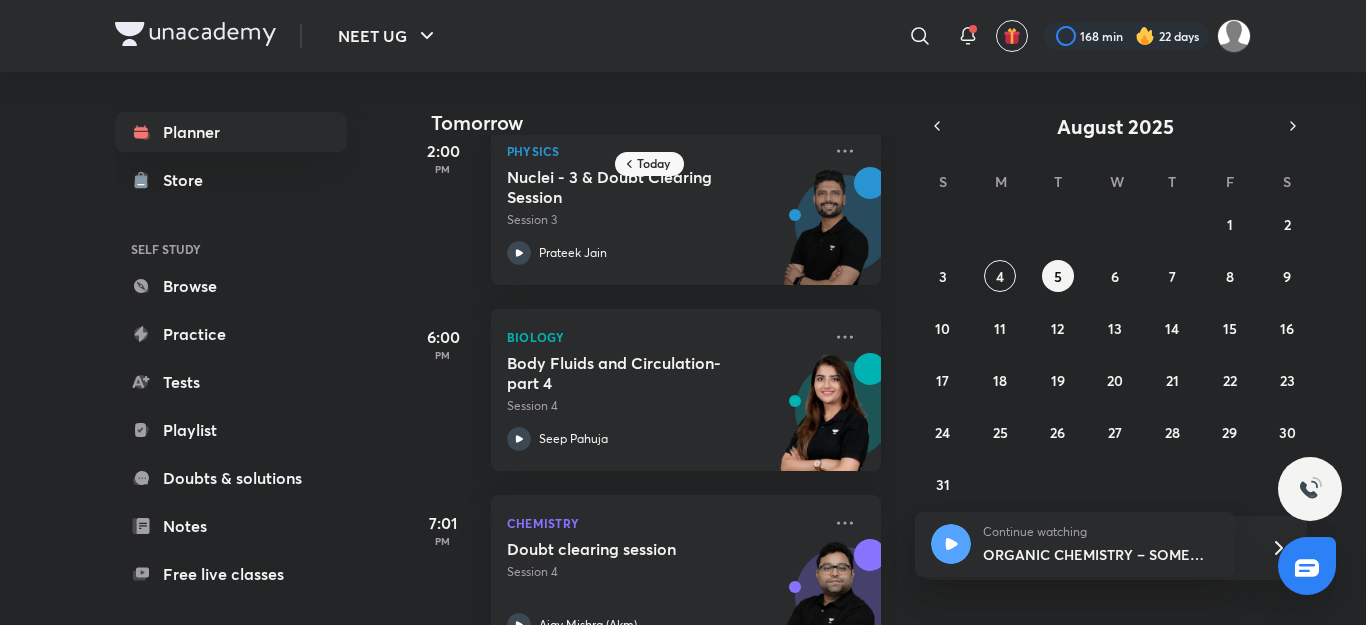 scroll, scrollTop: 474, scrollLeft: 0, axis: vertical 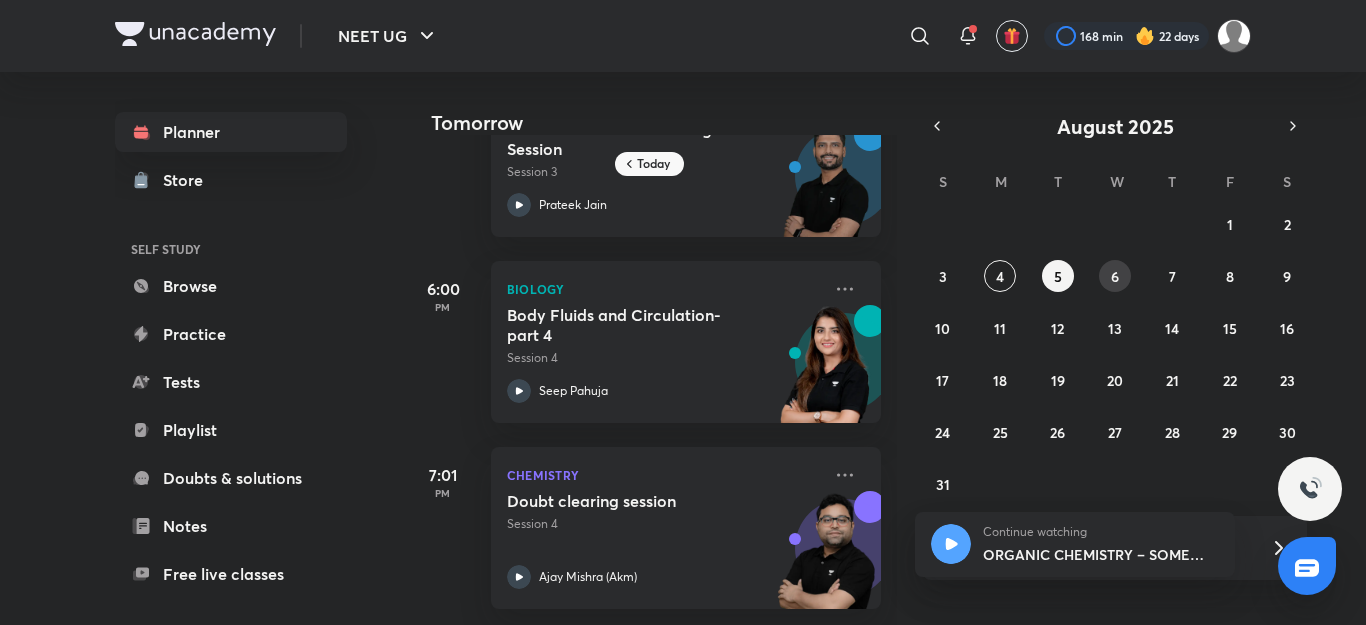 click on "6" at bounding box center (1115, 276) 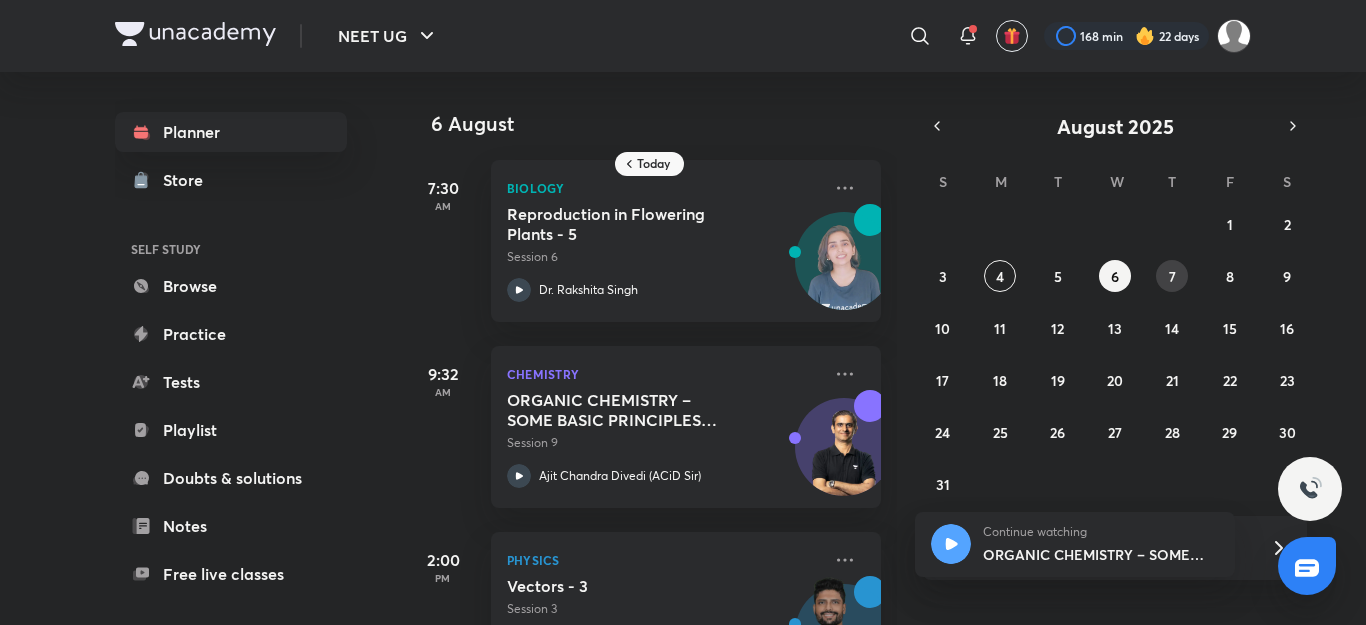click on "7" at bounding box center (1172, 276) 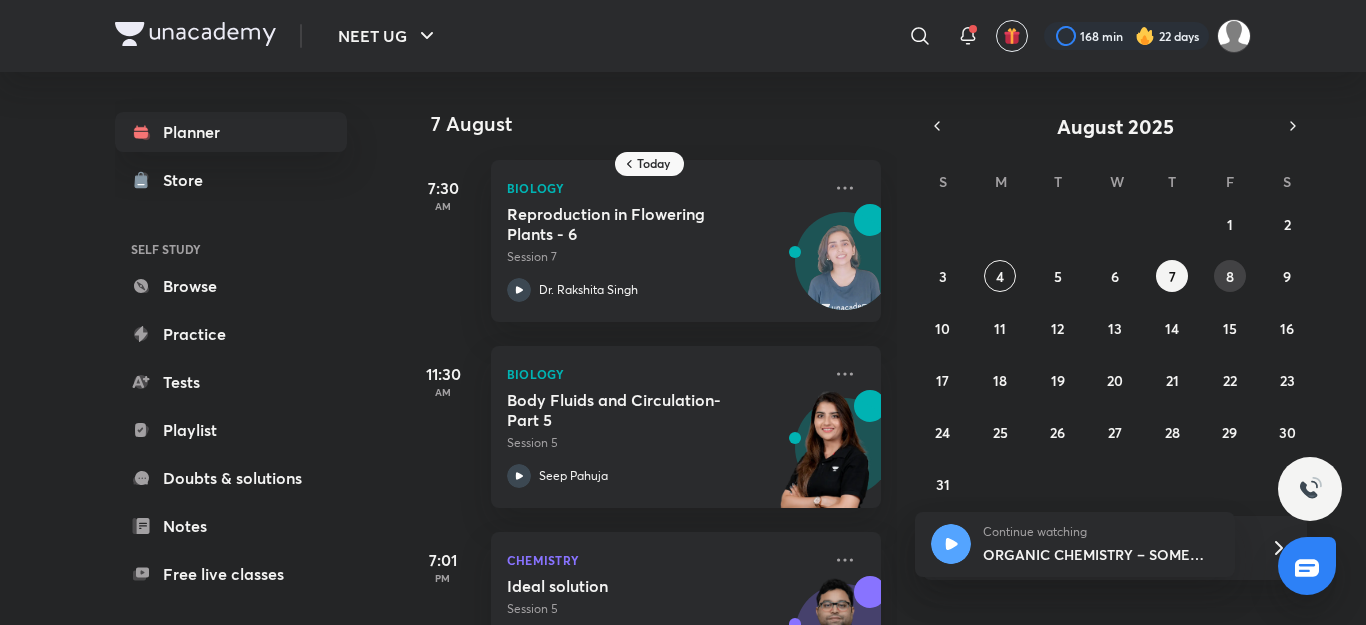 click on "8" at bounding box center (1230, 276) 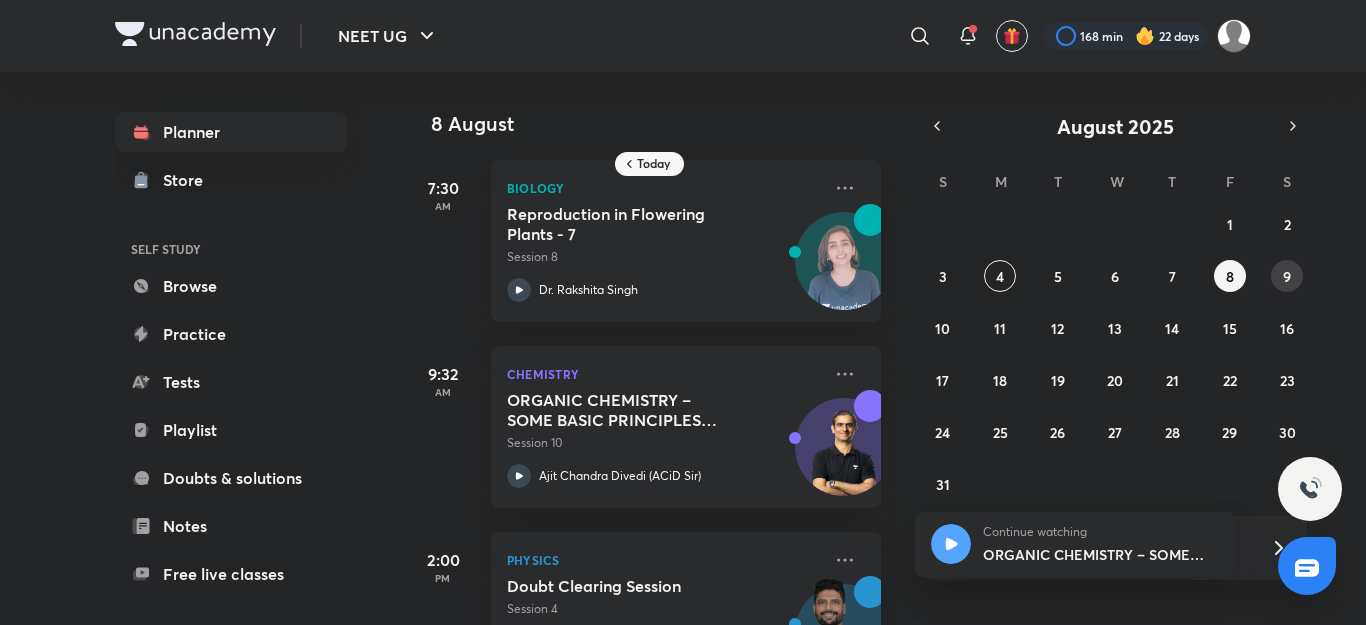 click on "9" at bounding box center [1287, 276] 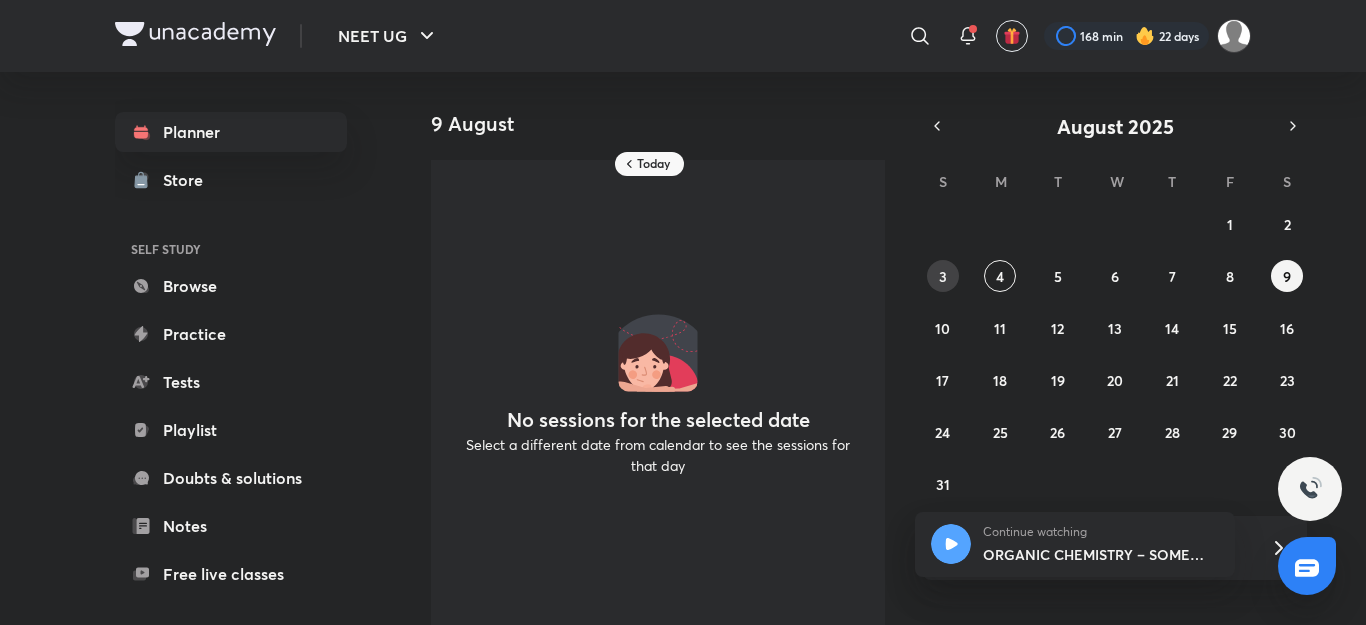 click on "3" at bounding box center (943, 276) 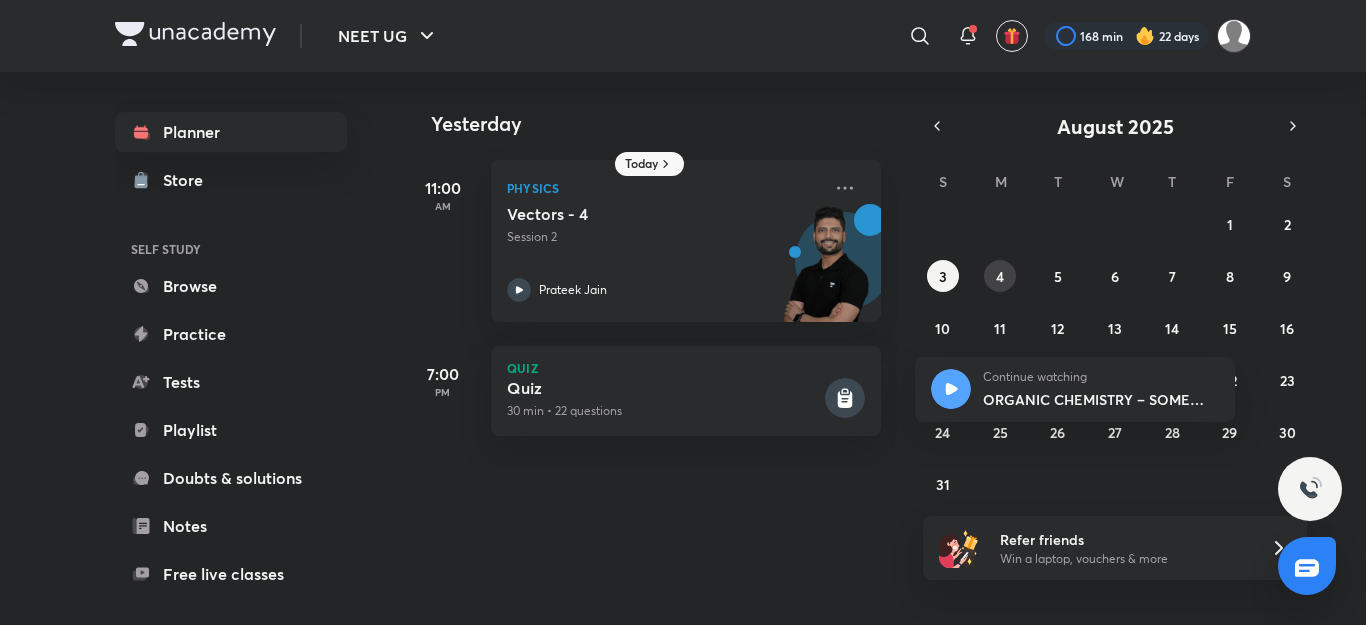 click on "4" at bounding box center (1000, 276) 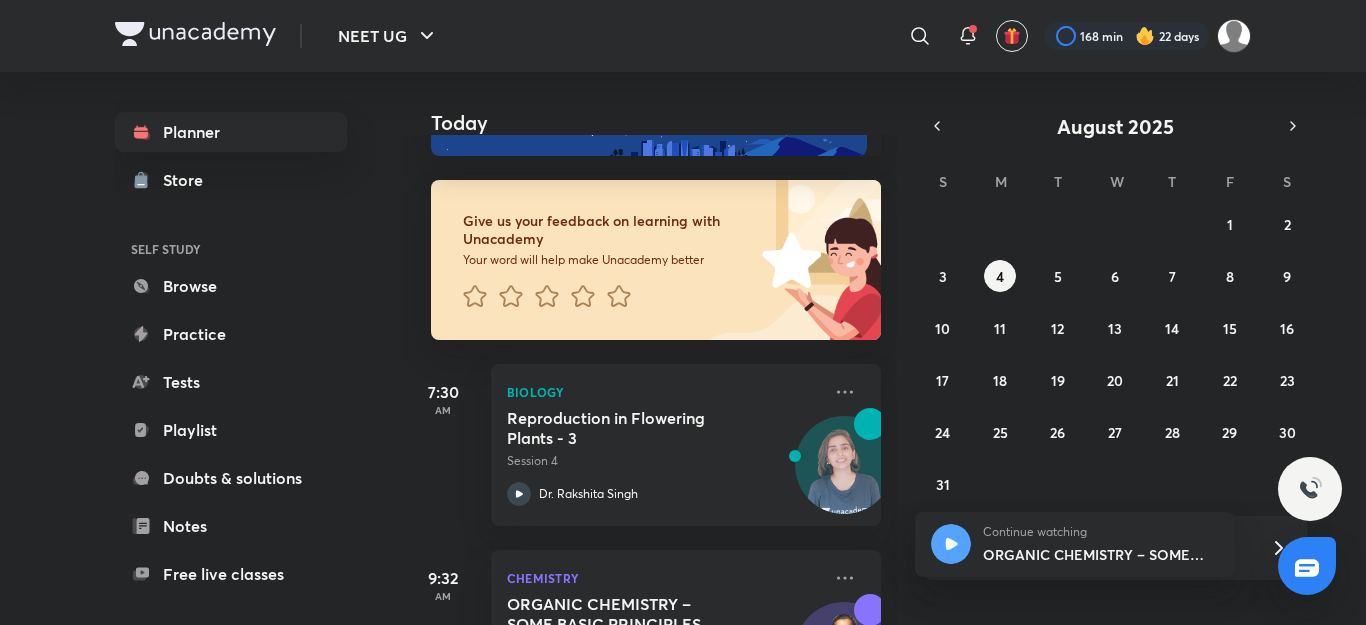 scroll, scrollTop: 103, scrollLeft: 0, axis: vertical 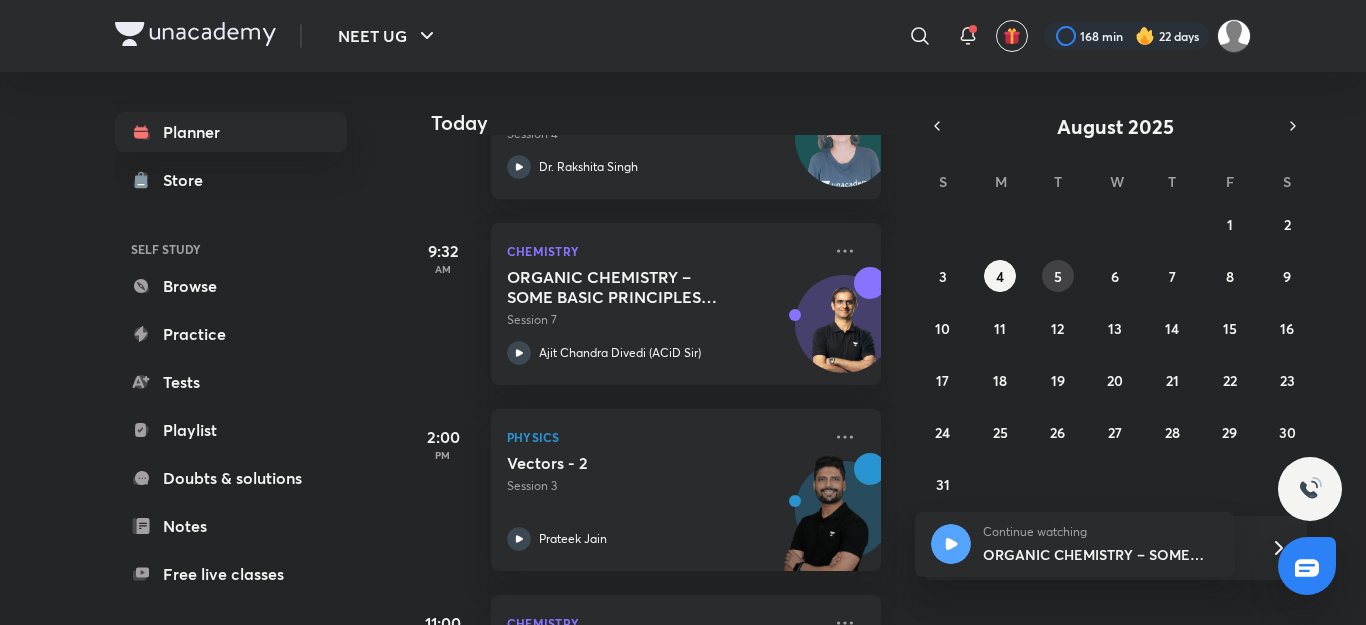 click on "5" at bounding box center (1058, 276) 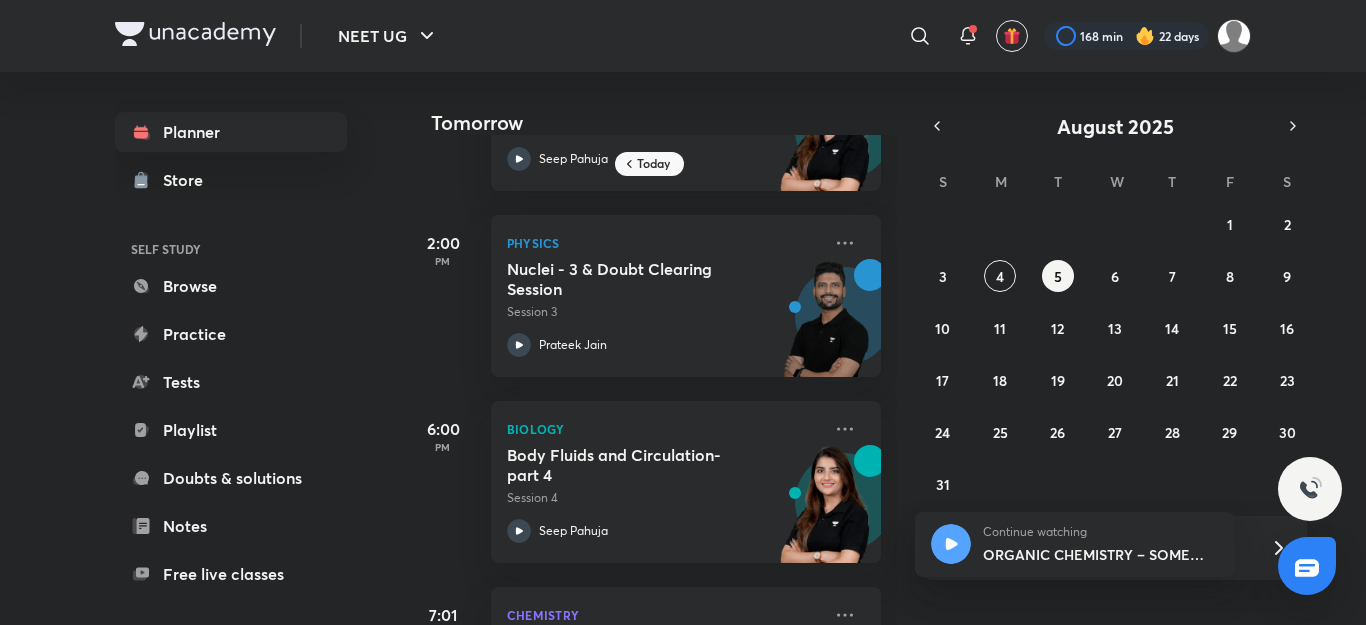 scroll, scrollTop: 303, scrollLeft: 0, axis: vertical 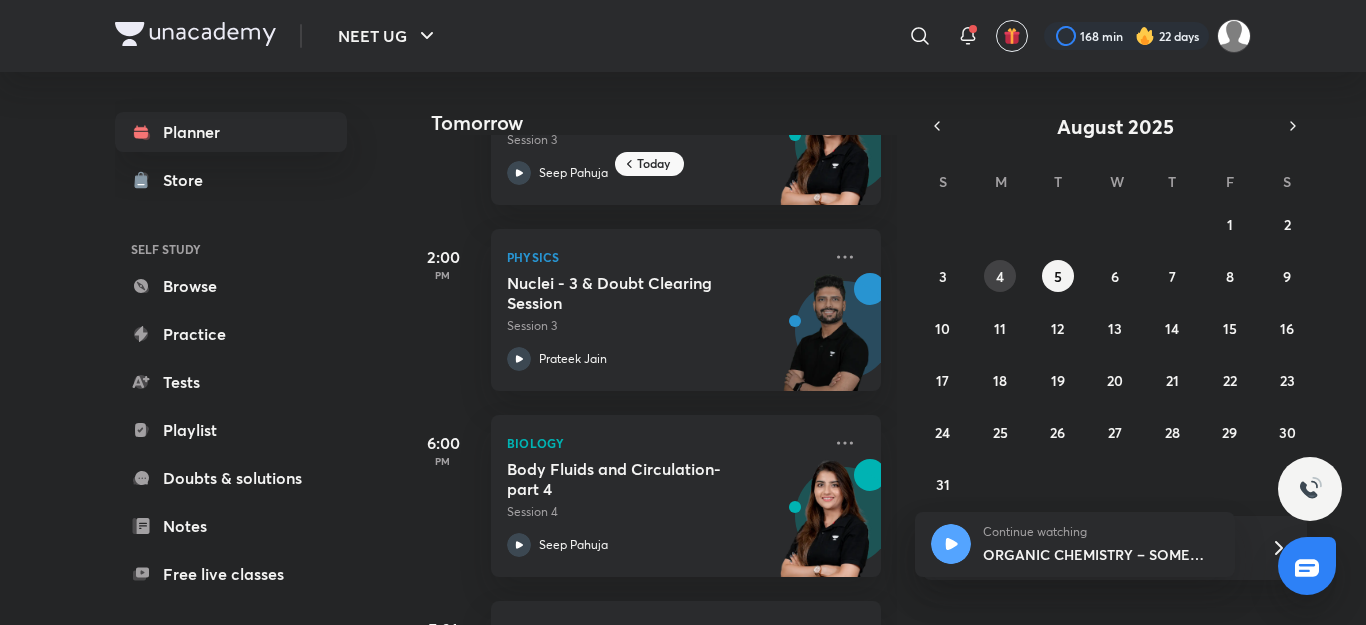click on "4" at bounding box center [1000, 276] 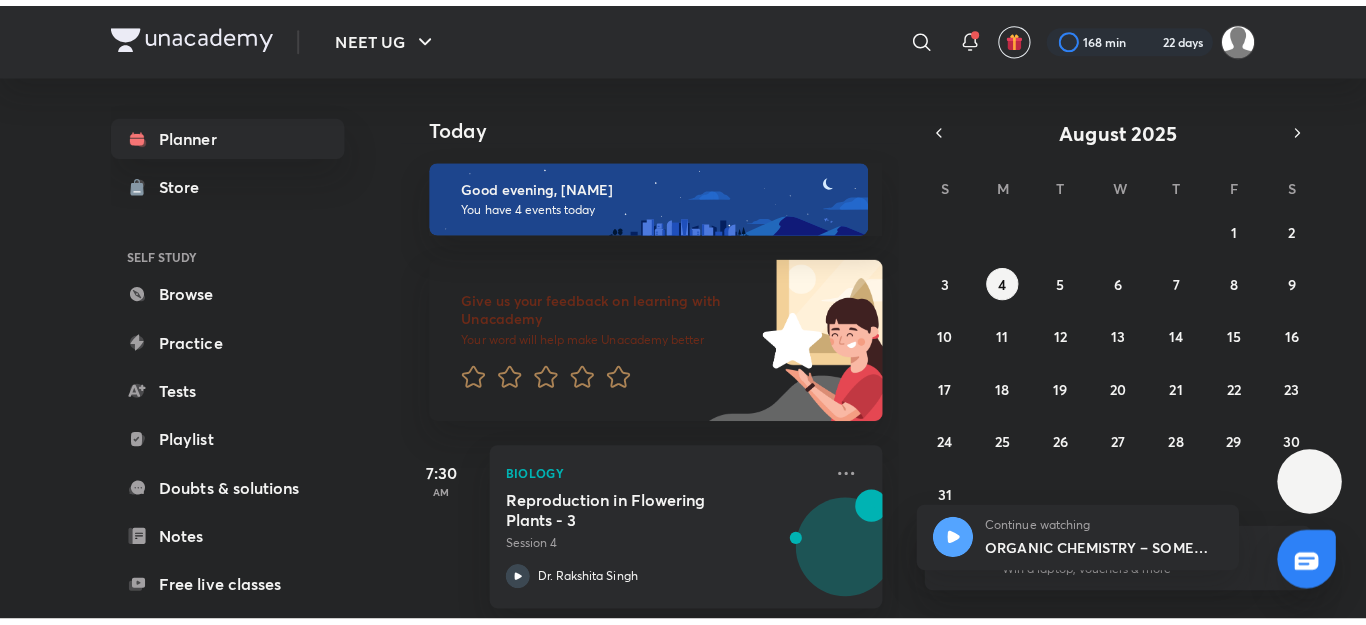scroll, scrollTop: 0, scrollLeft: 0, axis: both 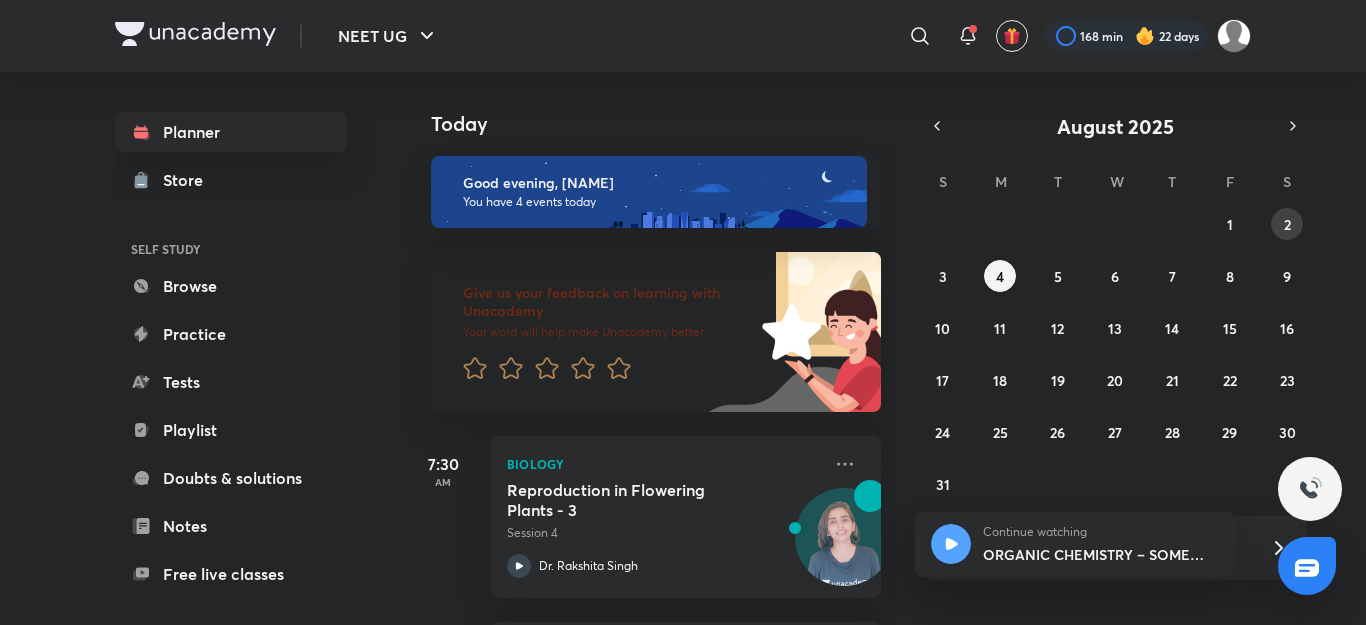 click on "2" at bounding box center [1287, 224] 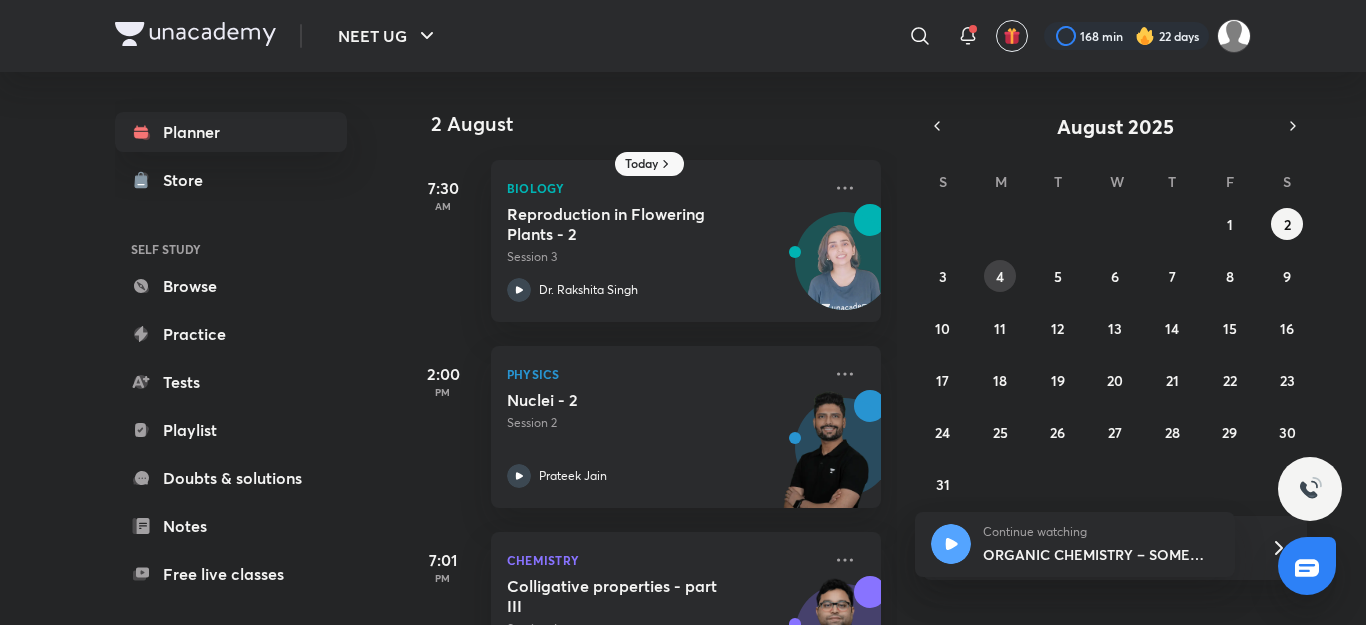 click on "4" at bounding box center (1000, 276) 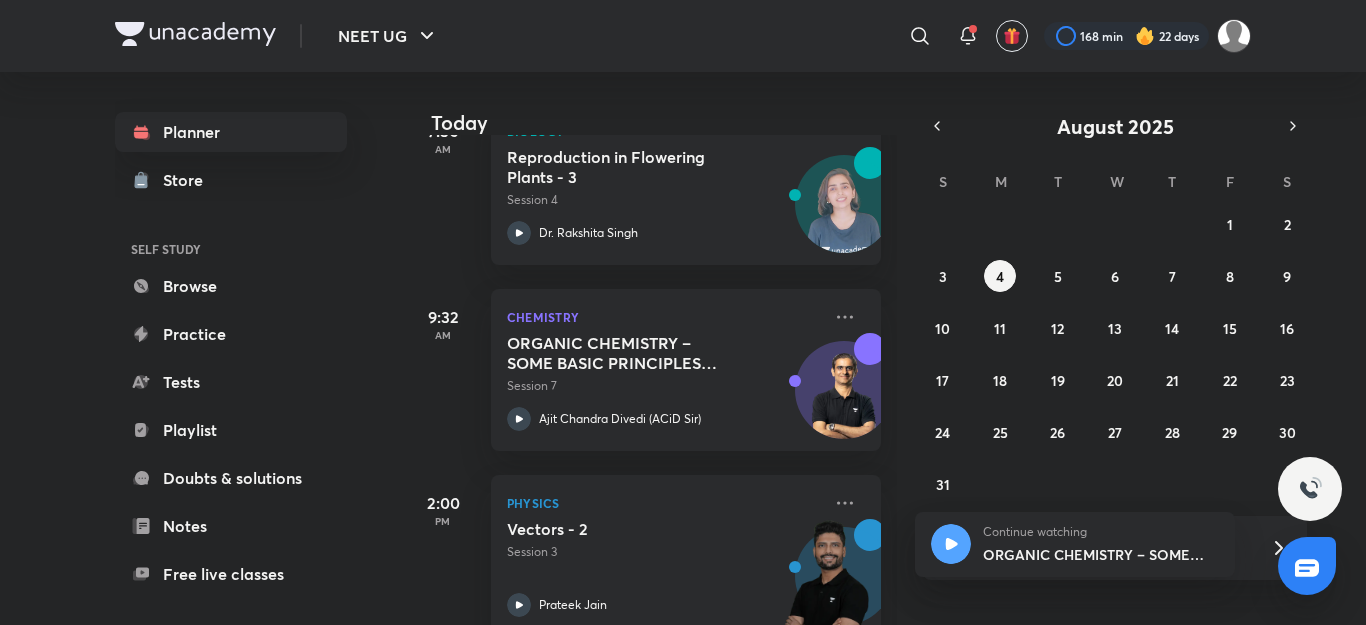 scroll, scrollTop: 564, scrollLeft: 0, axis: vertical 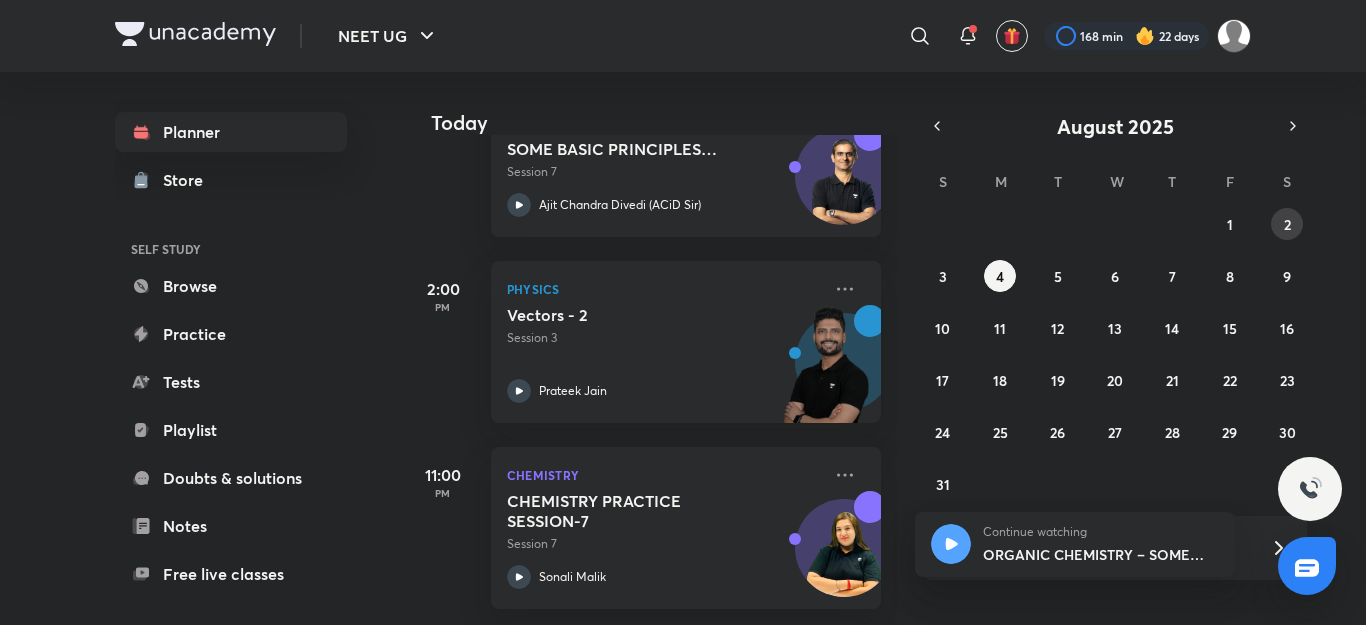 click on "2" at bounding box center [1287, 224] 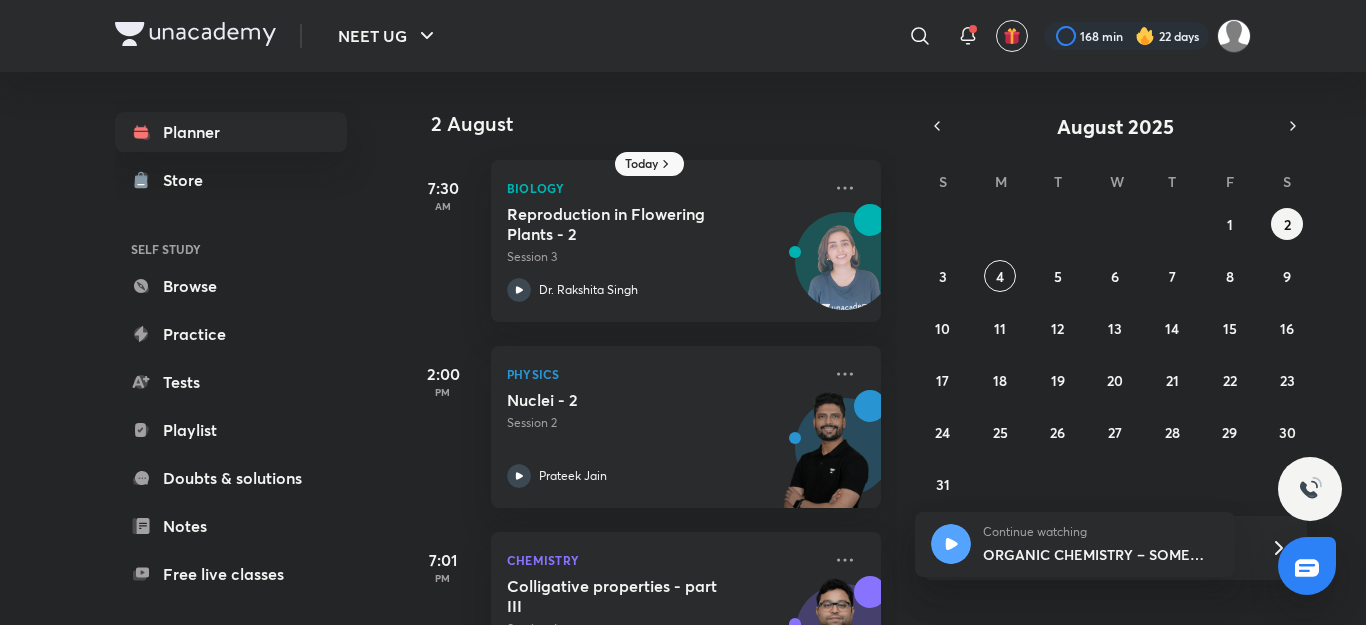 scroll, scrollTop: 102, scrollLeft: 0, axis: vertical 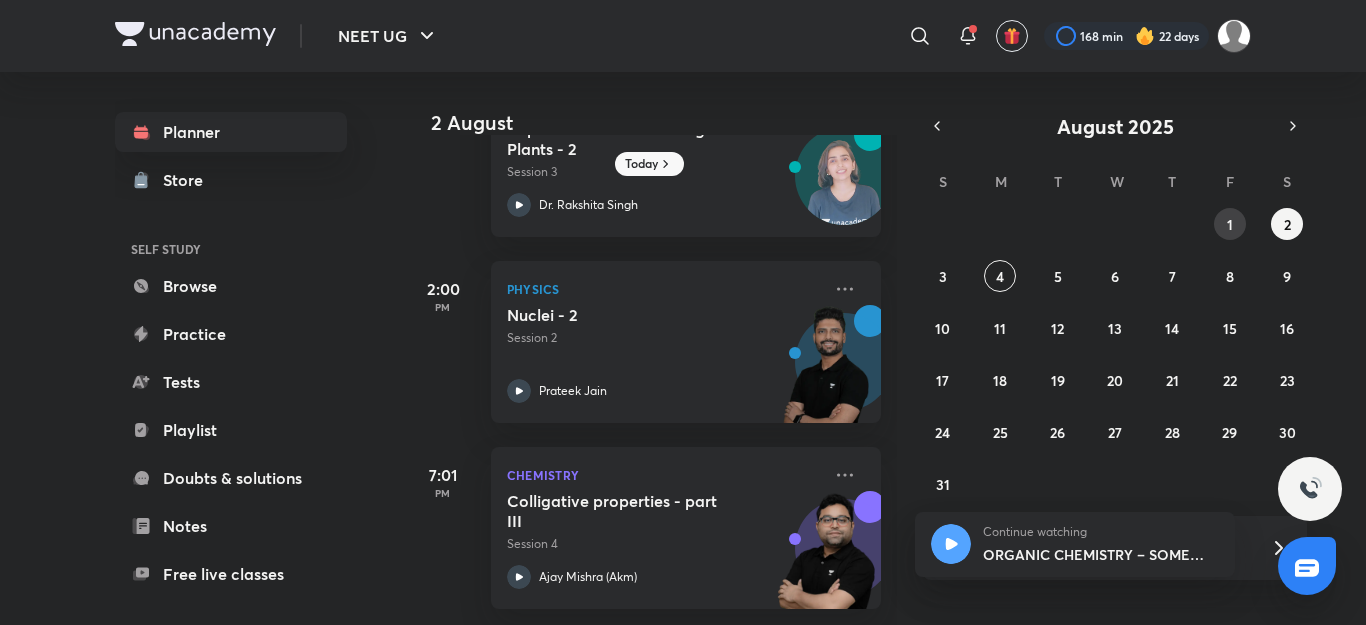 click on "1" at bounding box center (1230, 224) 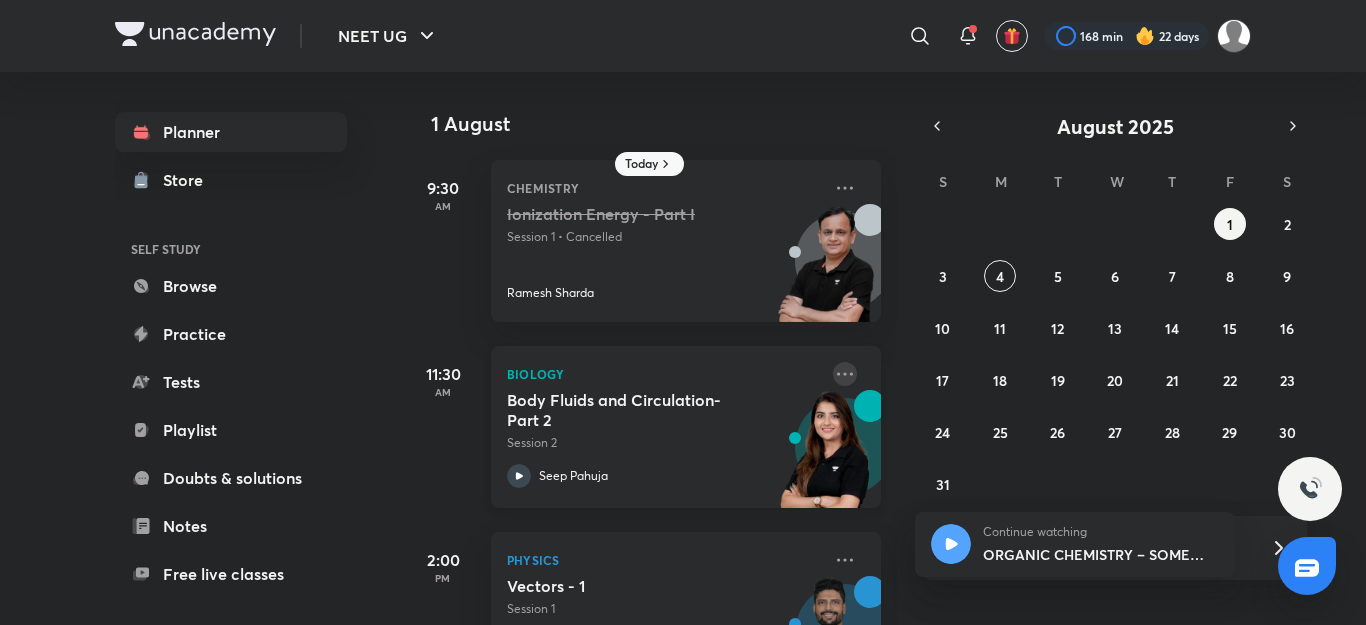drag, startPoint x: 813, startPoint y: 385, endPoint x: 830, endPoint y: 373, distance: 20.808653 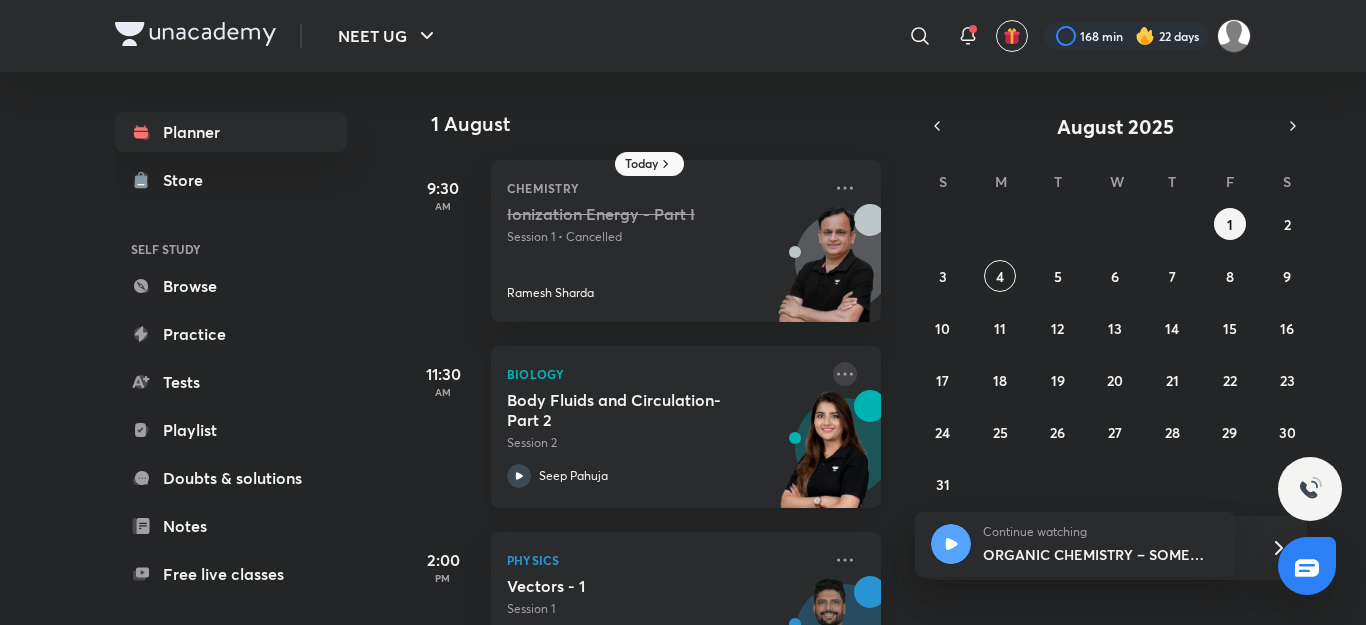 click 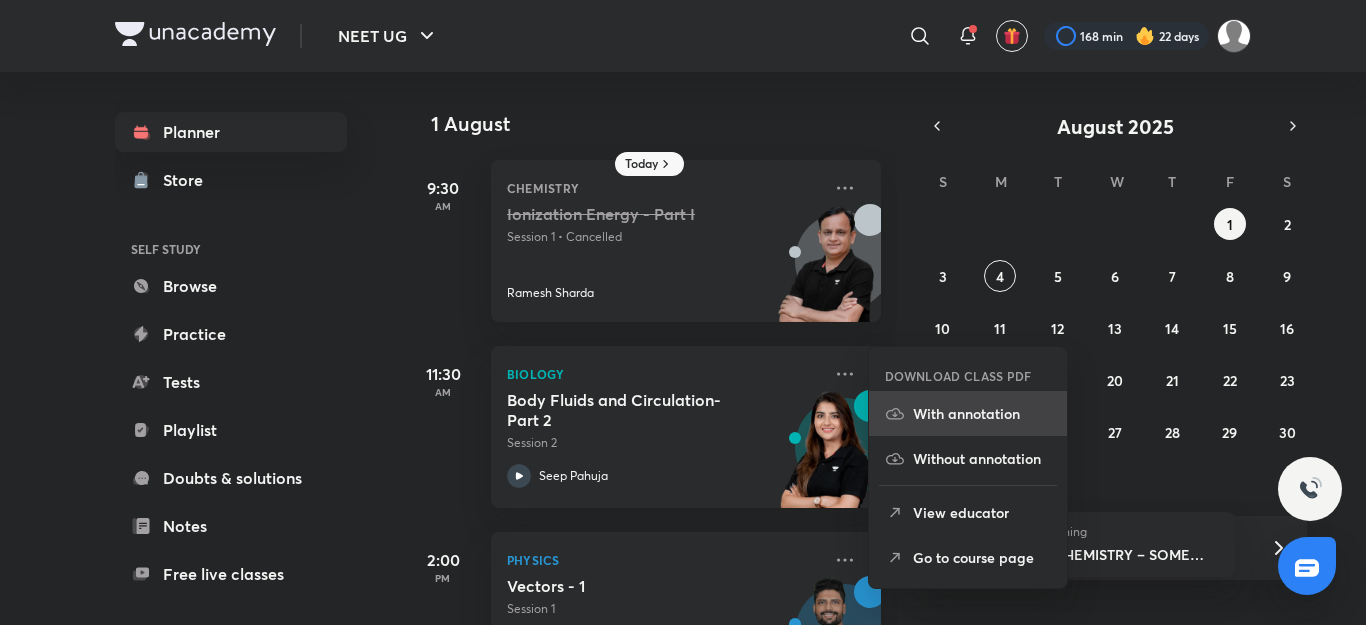 click on "With annotation" at bounding box center [982, 413] 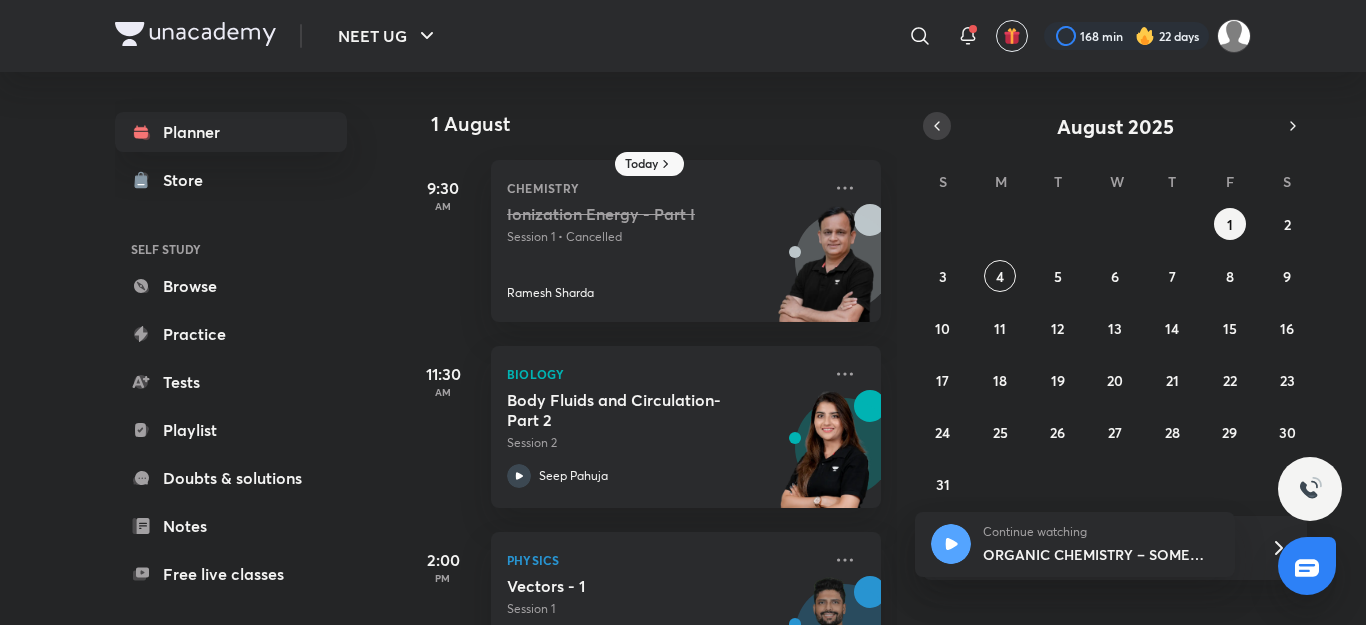 click 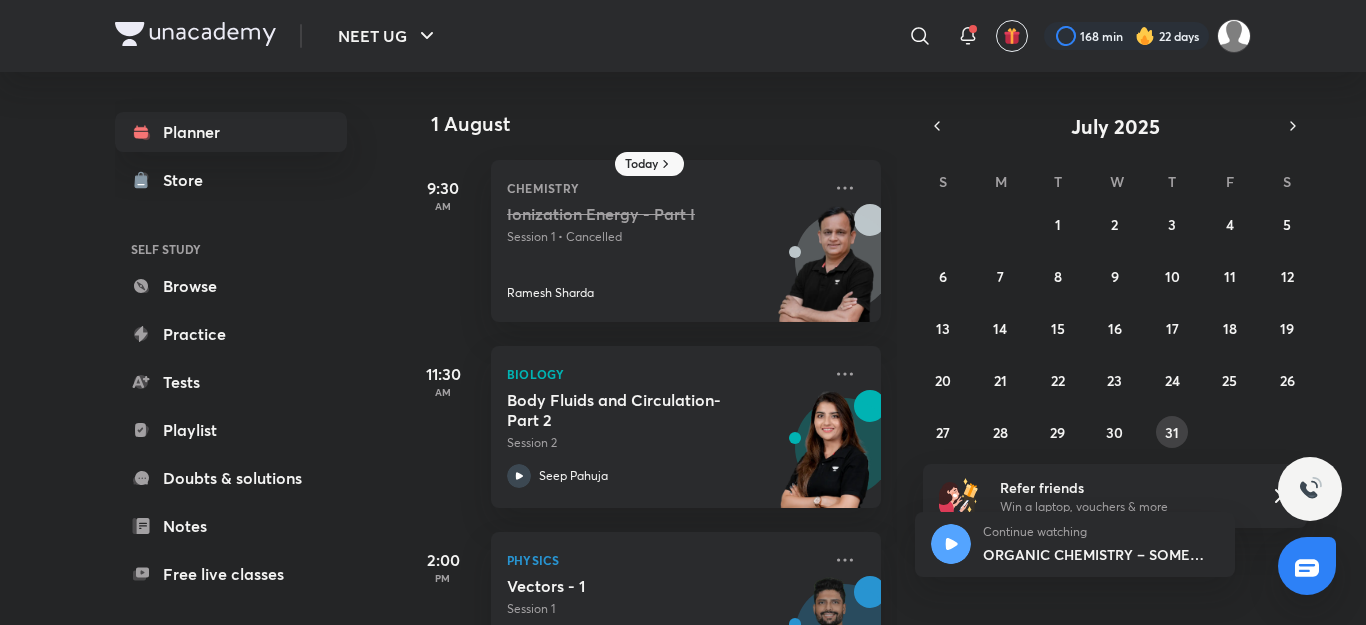 click on "31" at bounding box center (1172, 432) 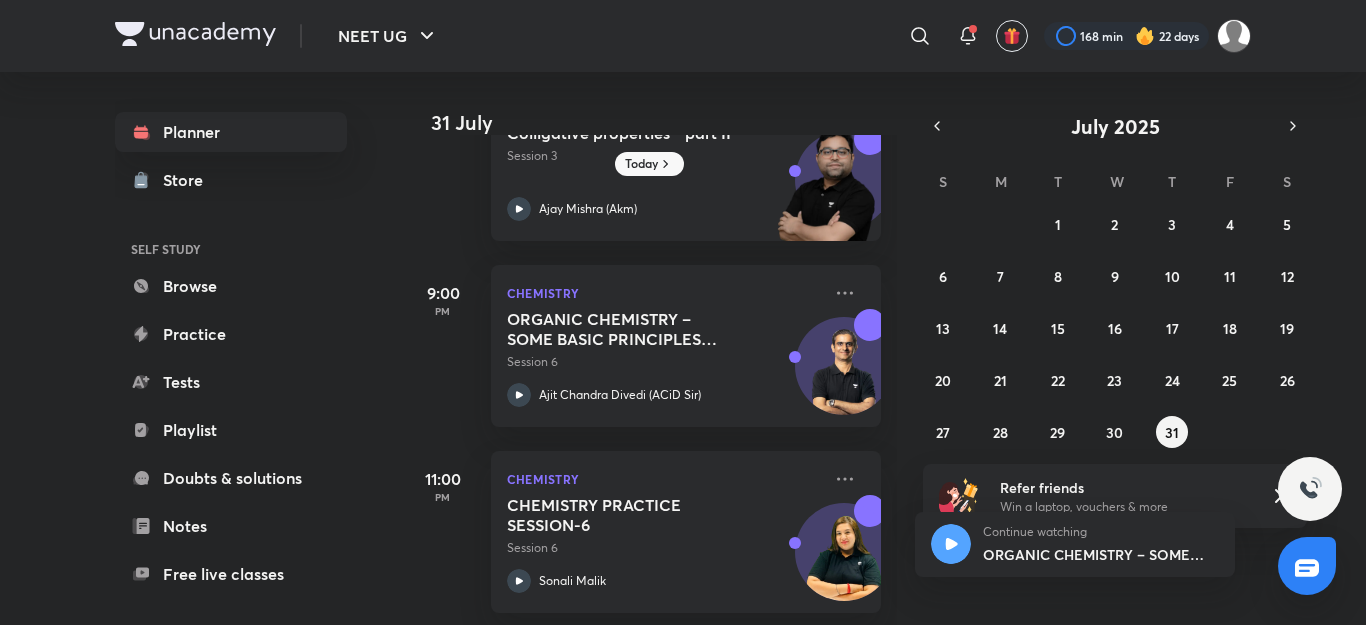scroll, scrollTop: 455, scrollLeft: 0, axis: vertical 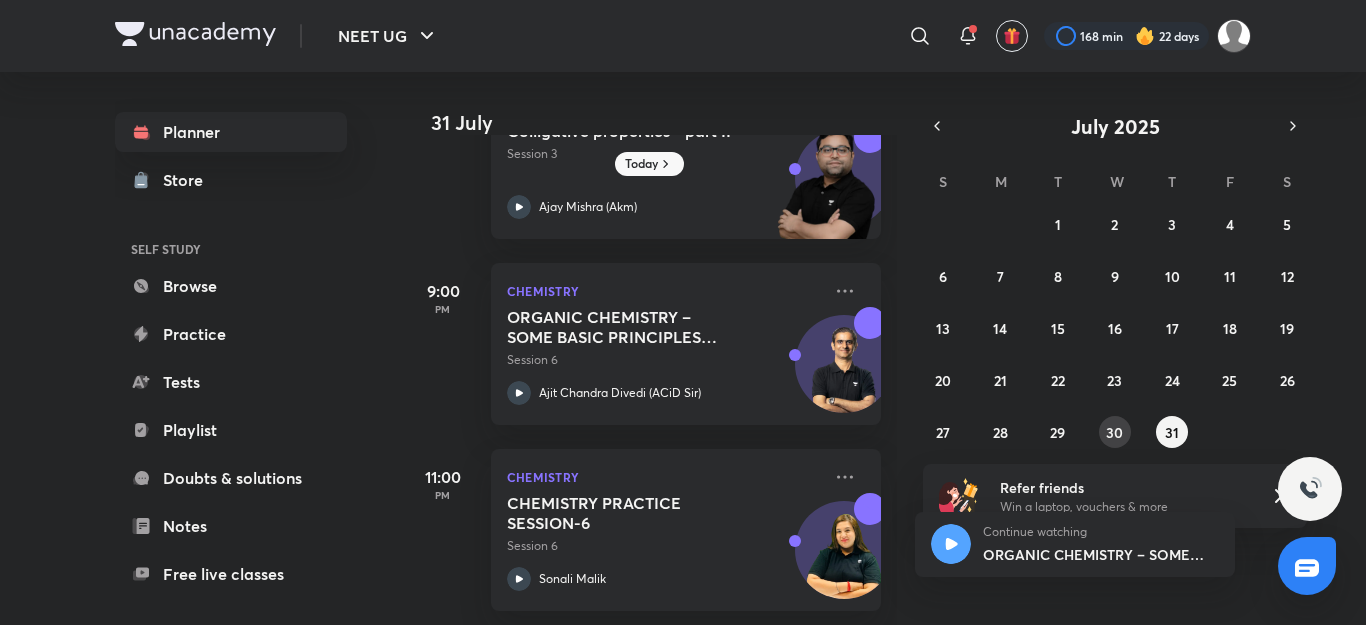 click on "30" at bounding box center [1115, 432] 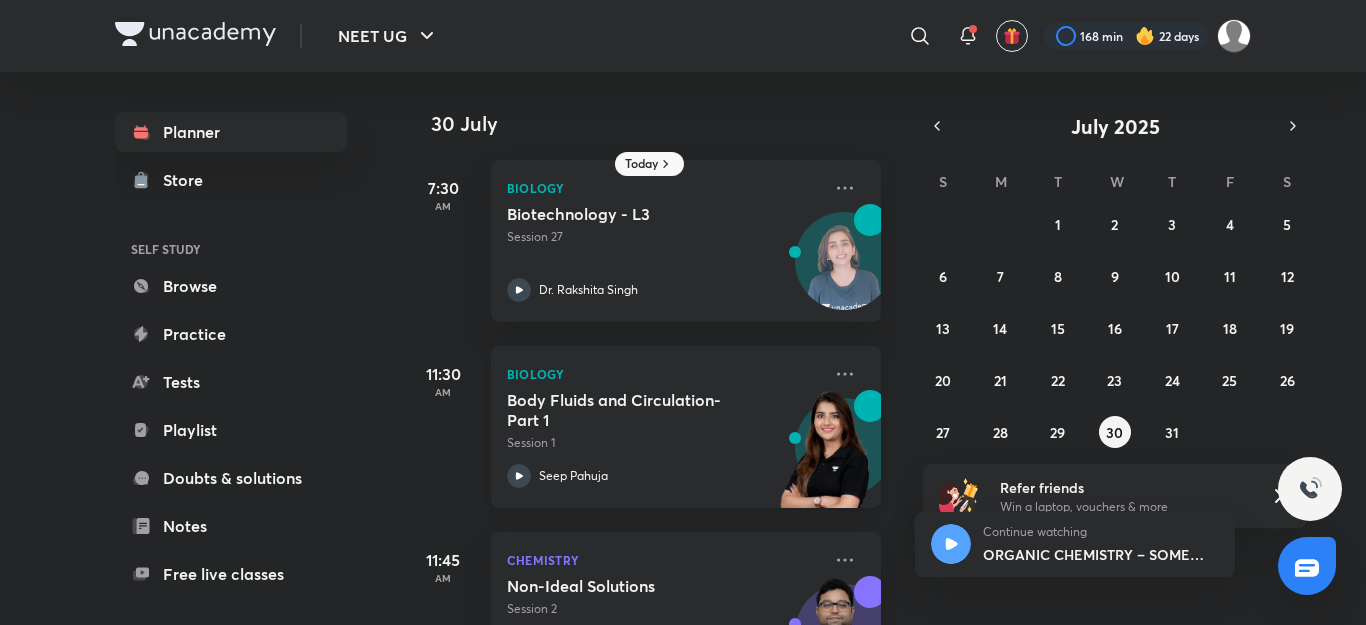click on "Biology Body Fluids and Circulation- Part 1 Session 1 [NAME] [NAME]" at bounding box center (686, 427) 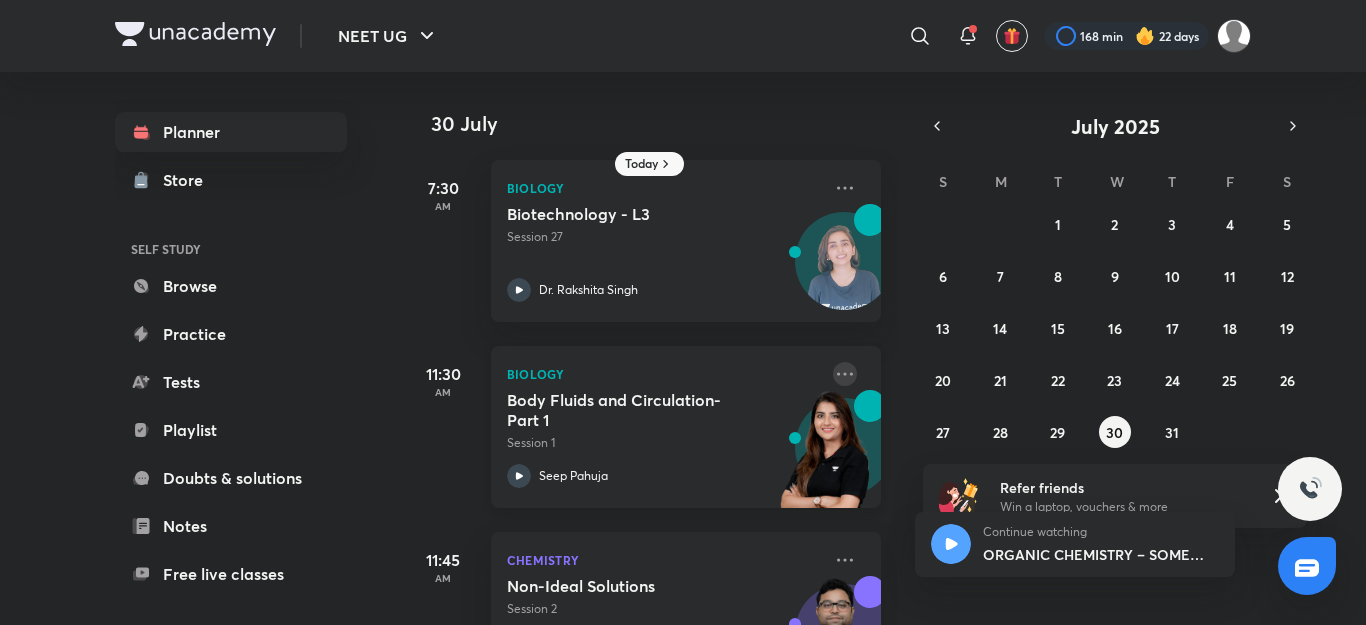 click 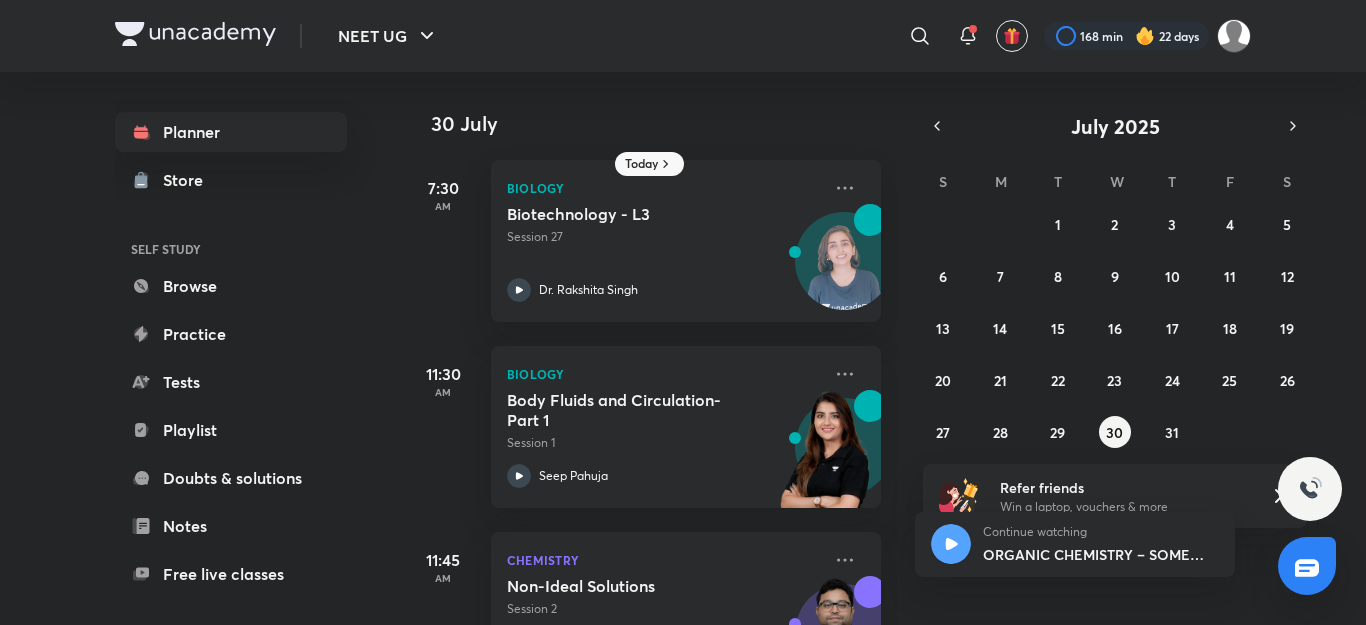 click 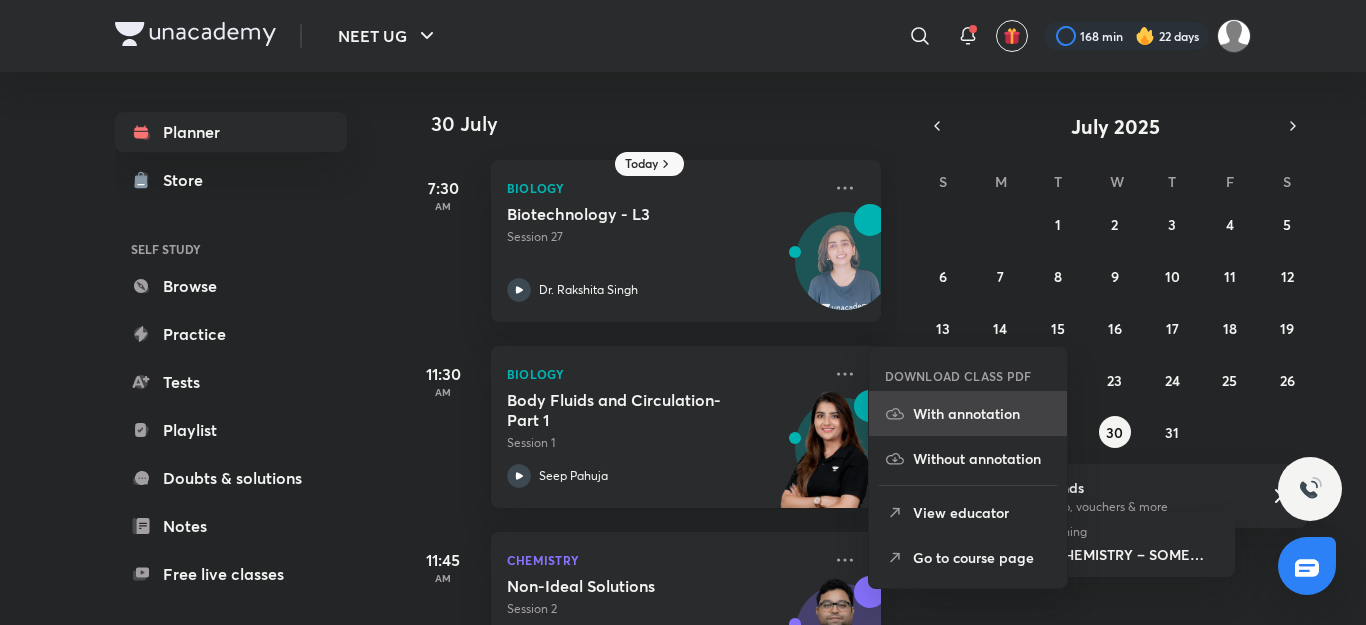 click on "With annotation" at bounding box center [982, 413] 